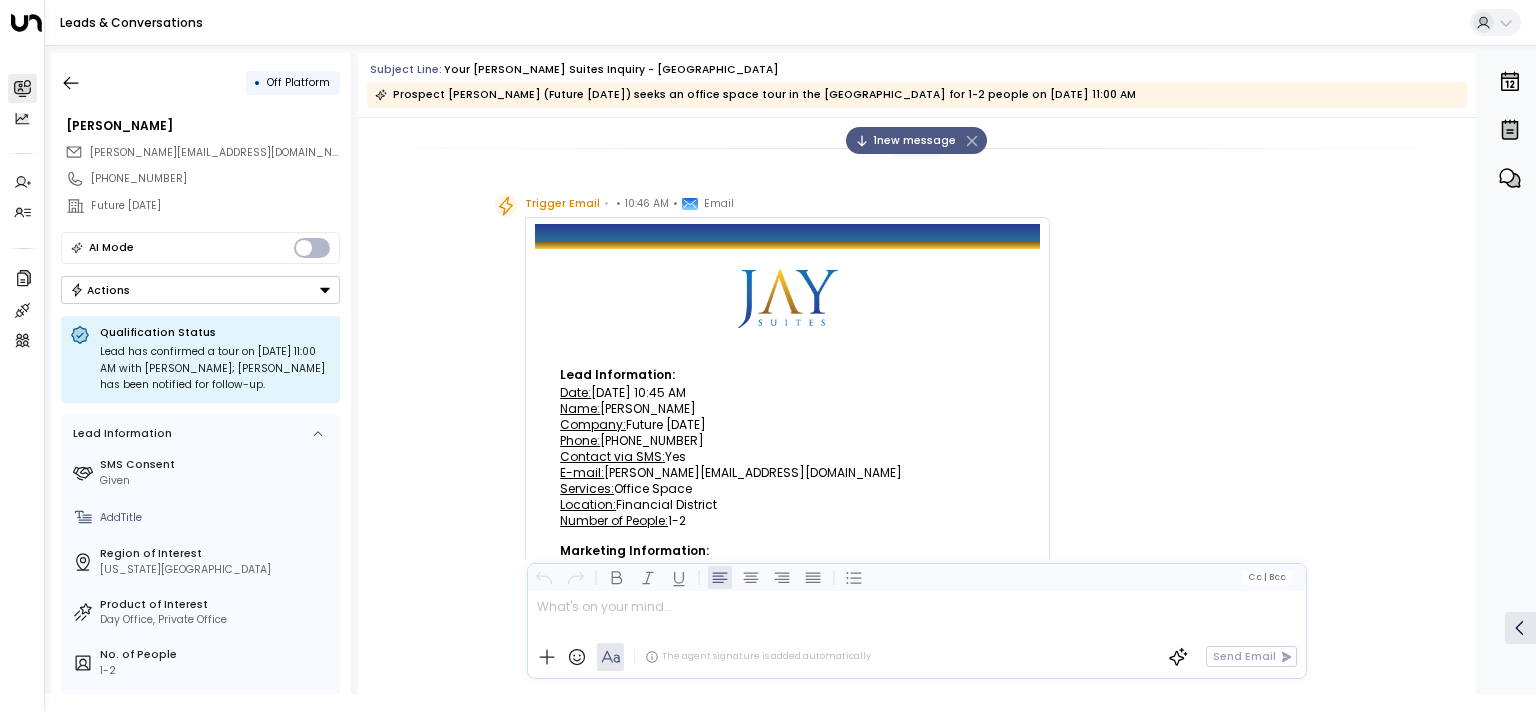 scroll, scrollTop: 0, scrollLeft: 0, axis: both 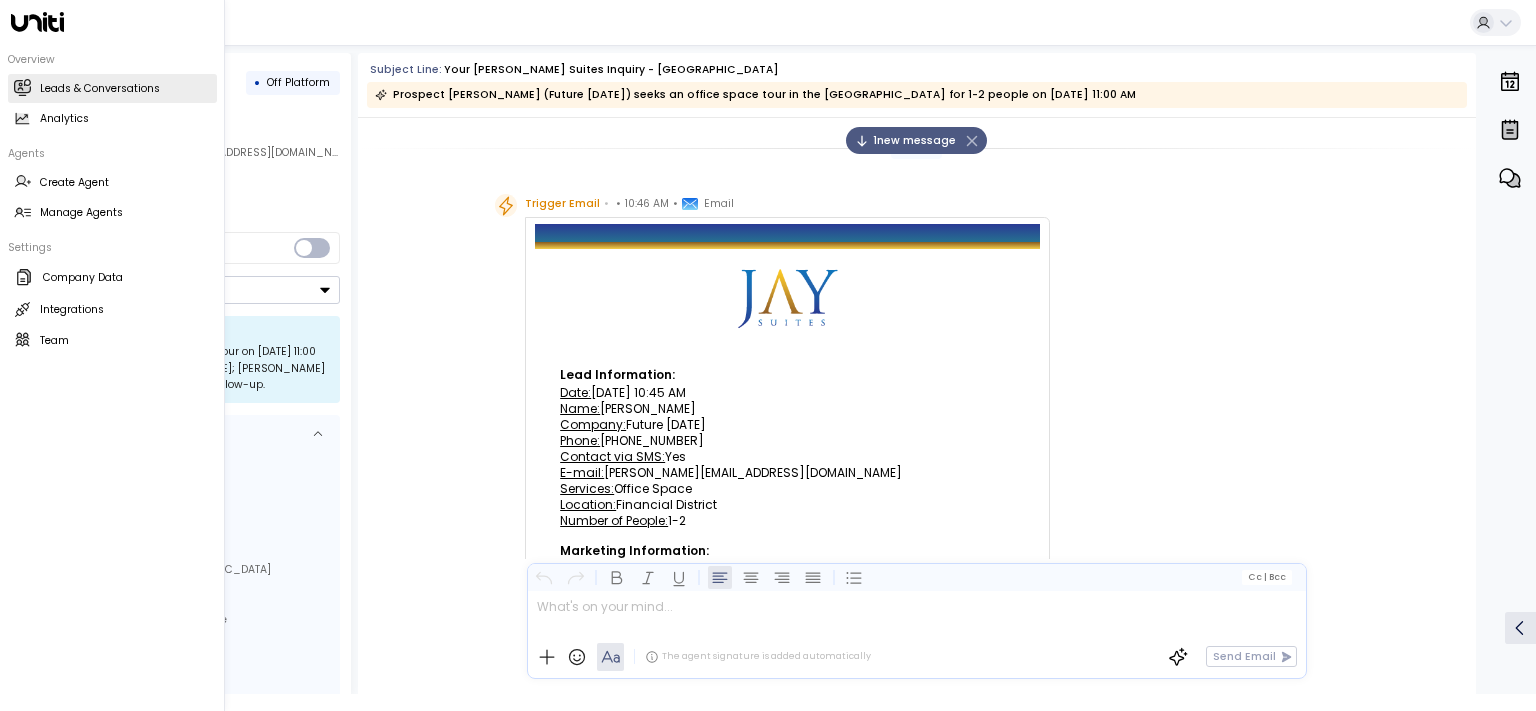 click on "Leads & Conversations" at bounding box center [100, 89] 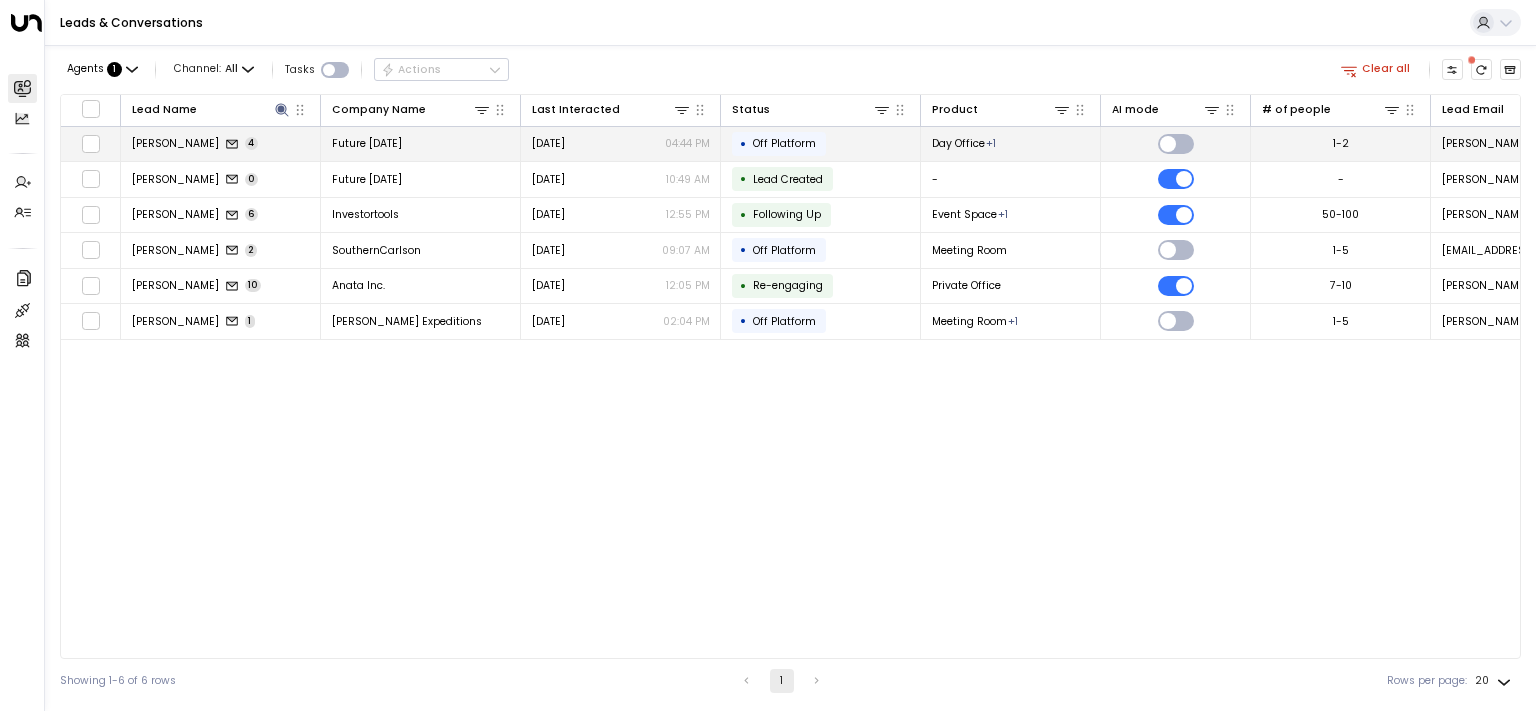 click on "[PERSON_NAME]" at bounding box center (175, 143) 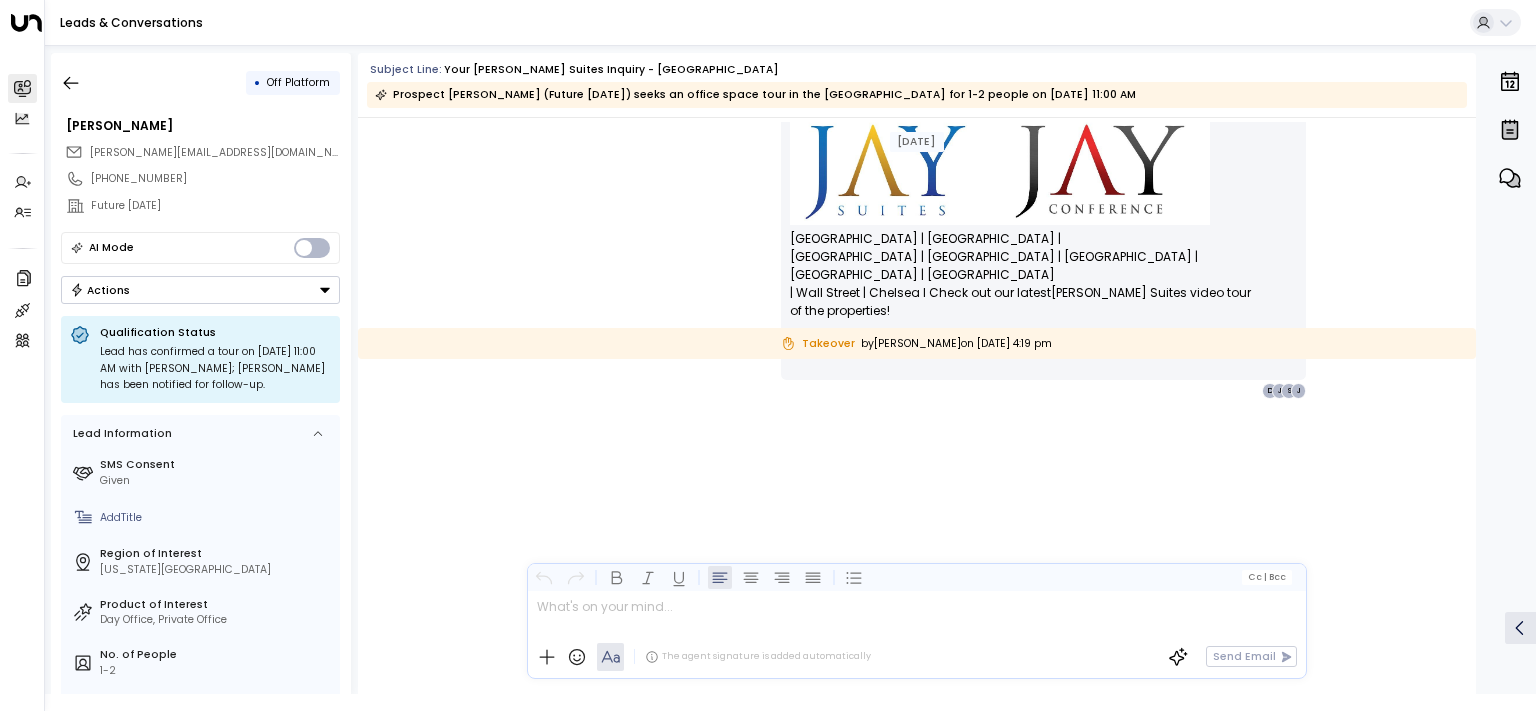 scroll, scrollTop: 534, scrollLeft: 0, axis: vertical 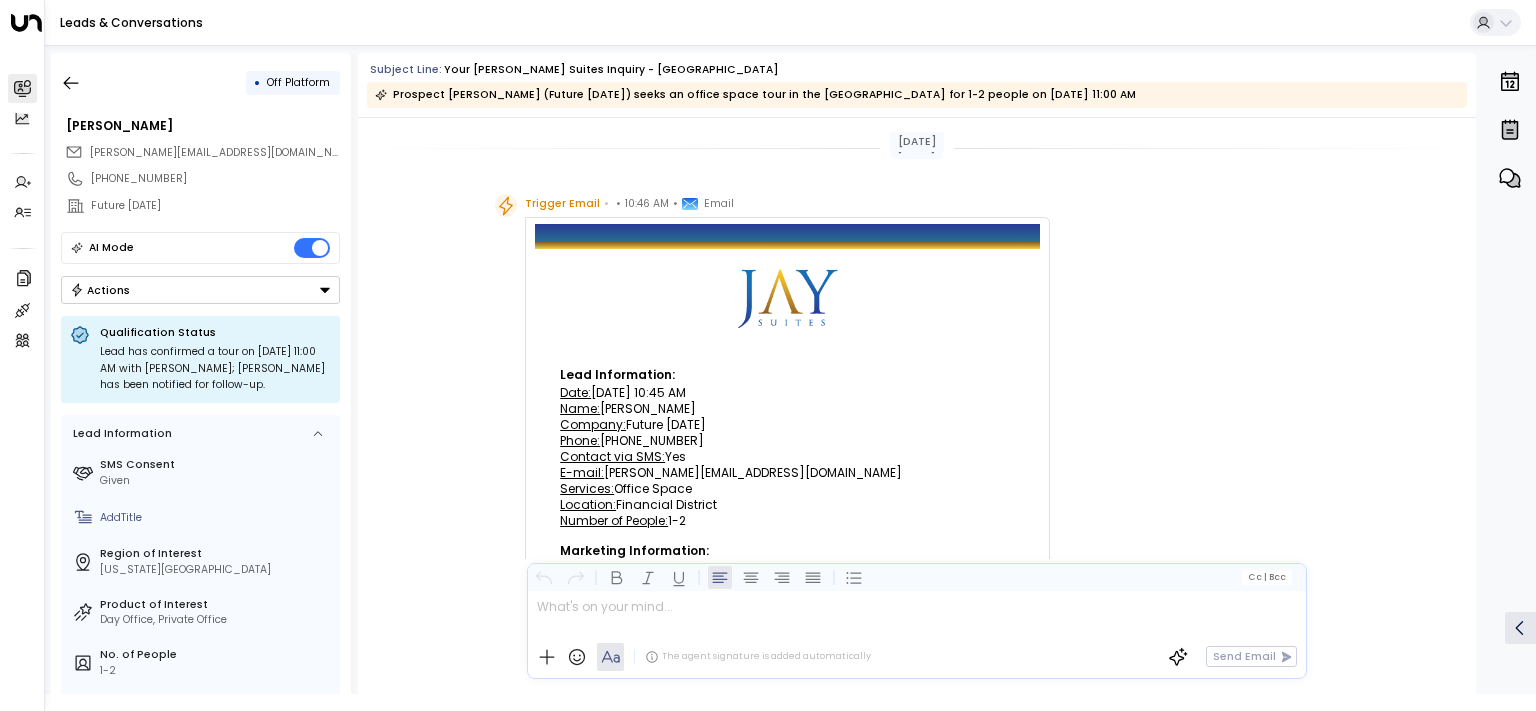 click on "Company:  Future [DATE]" at bounding box center [787, 425] 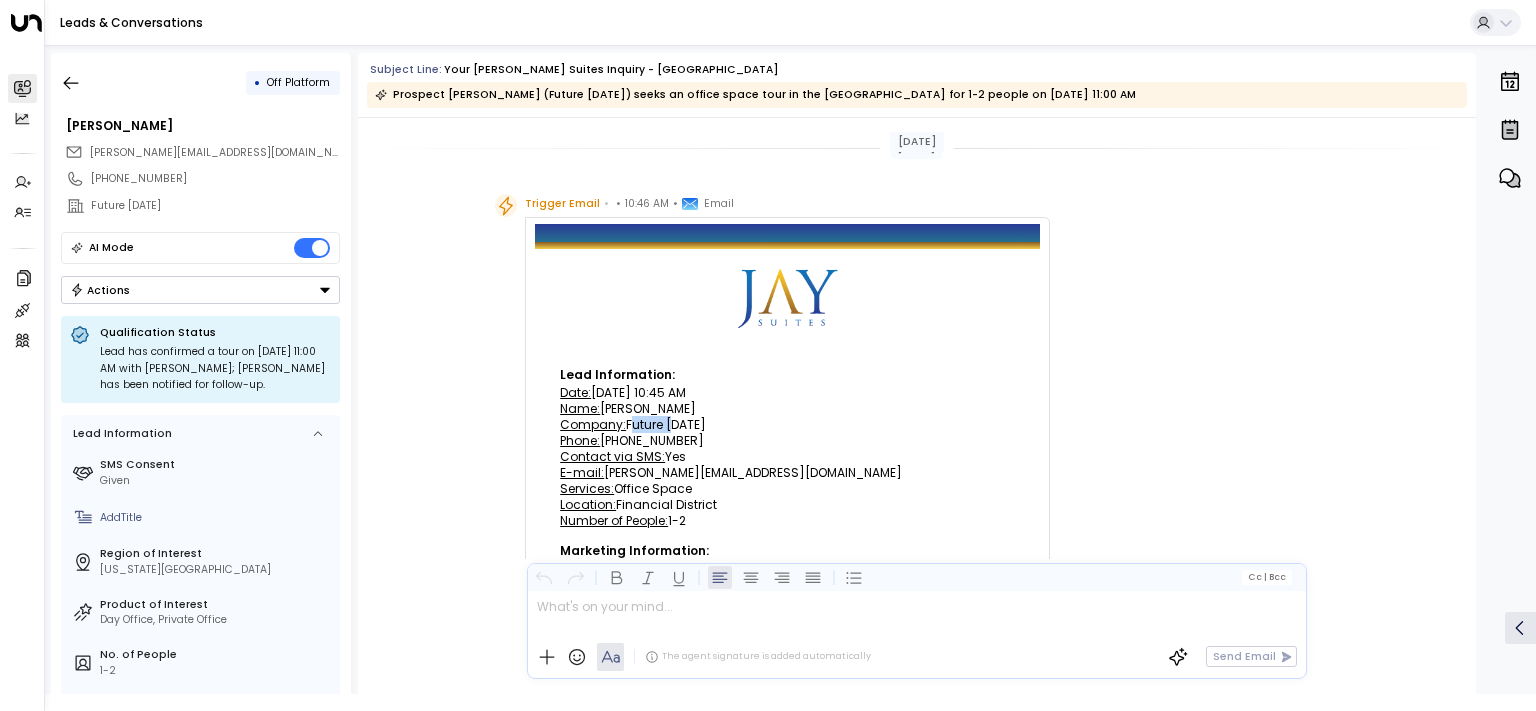 click on "Company:  Future [DATE]" at bounding box center (787, 425) 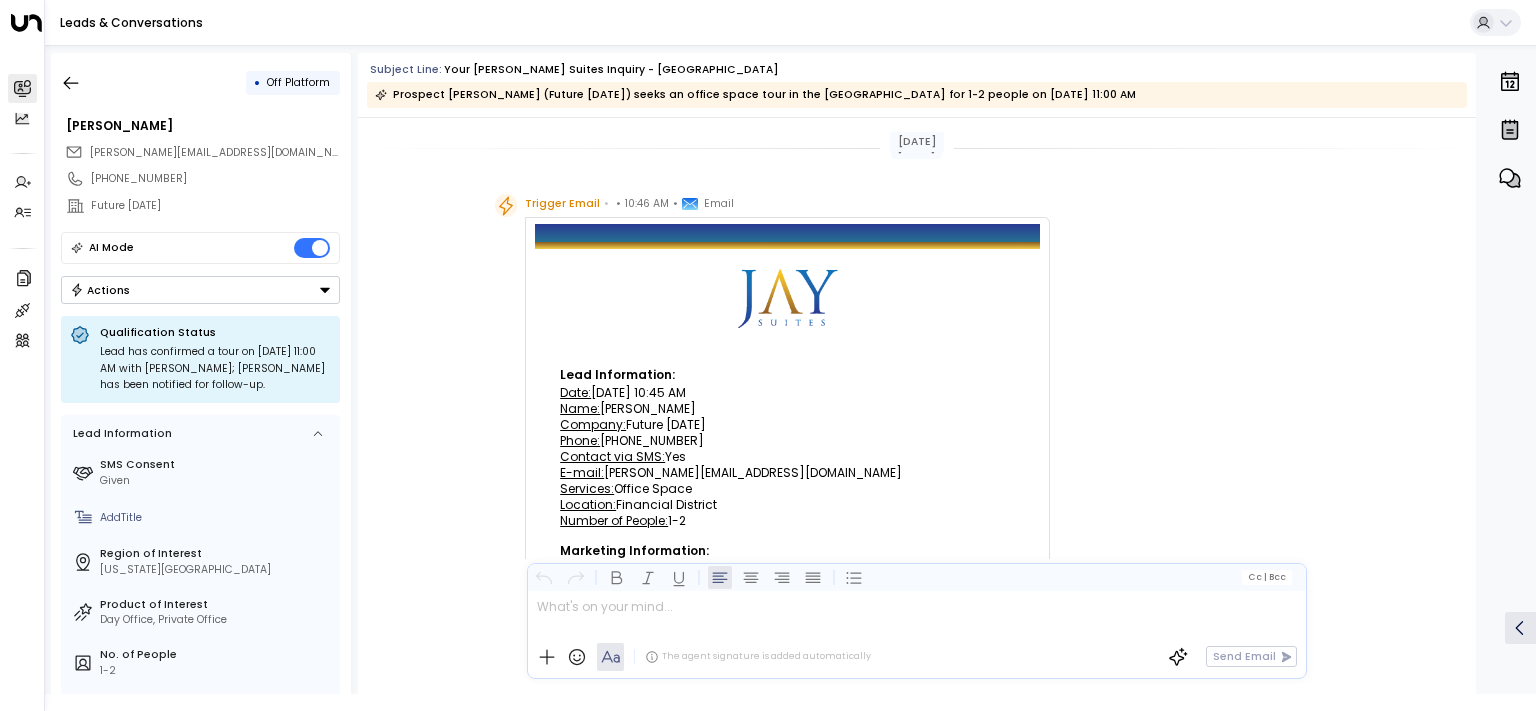 click on "Name:  [PERSON_NAME]" at bounding box center (787, 409) 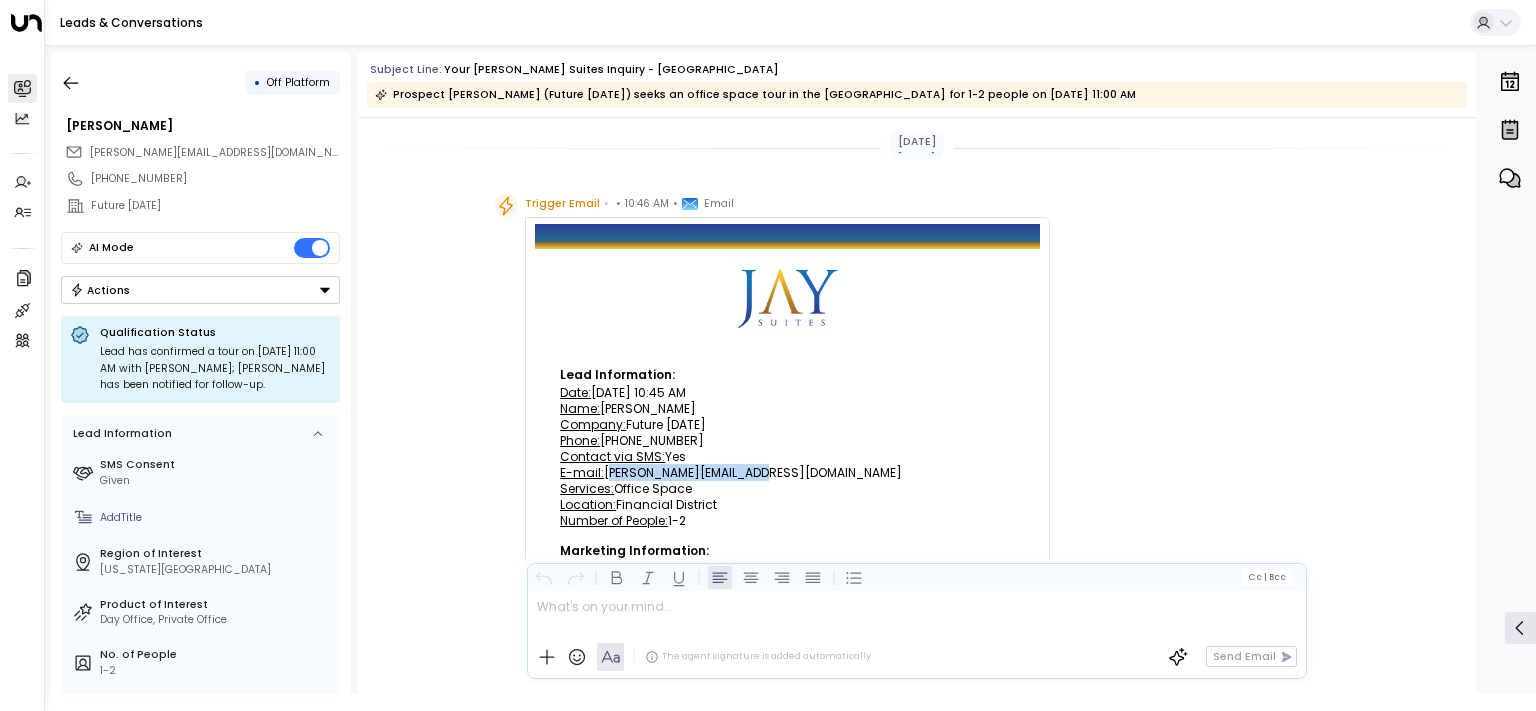 drag, startPoint x: 762, startPoint y: 469, endPoint x: 596, endPoint y: 474, distance: 166.07529 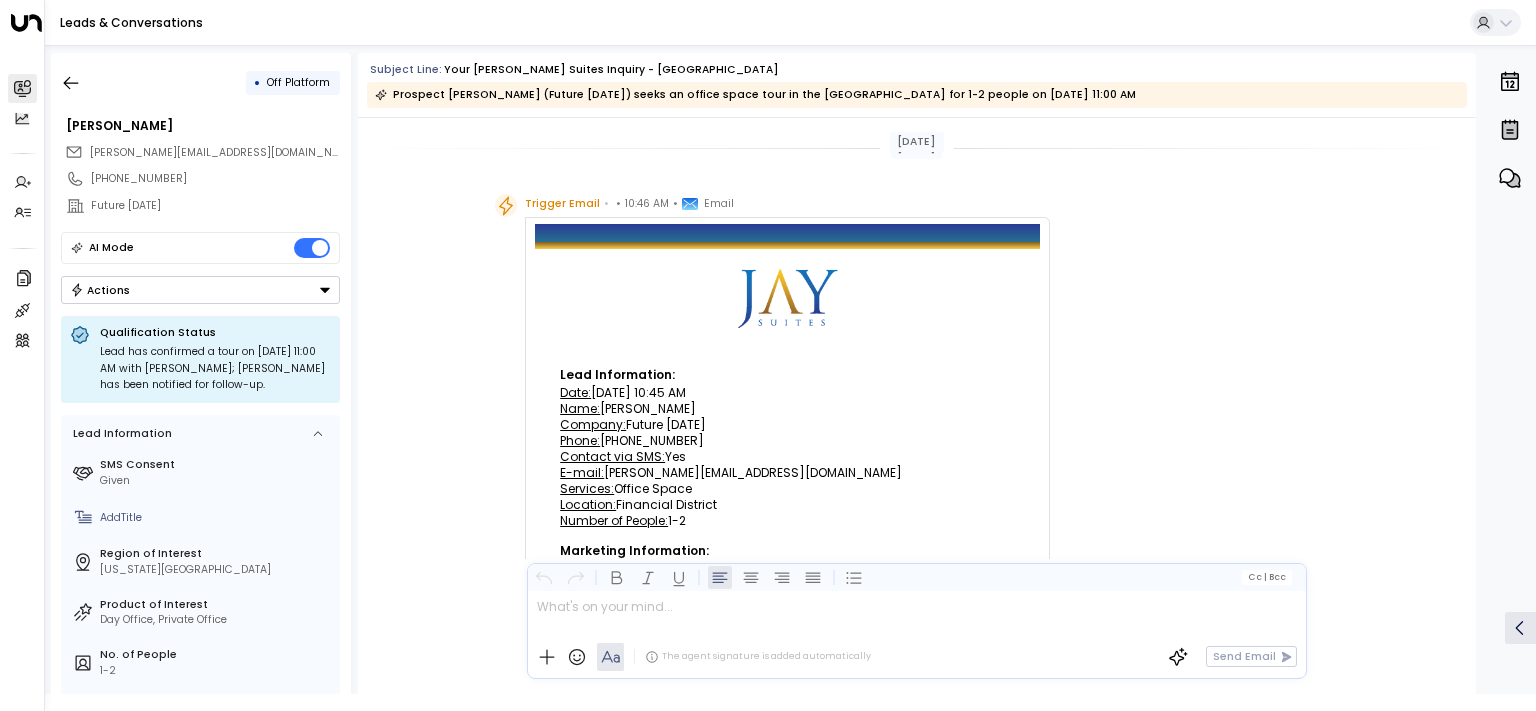 click on "AI Mode   Actions" at bounding box center [200, 268] 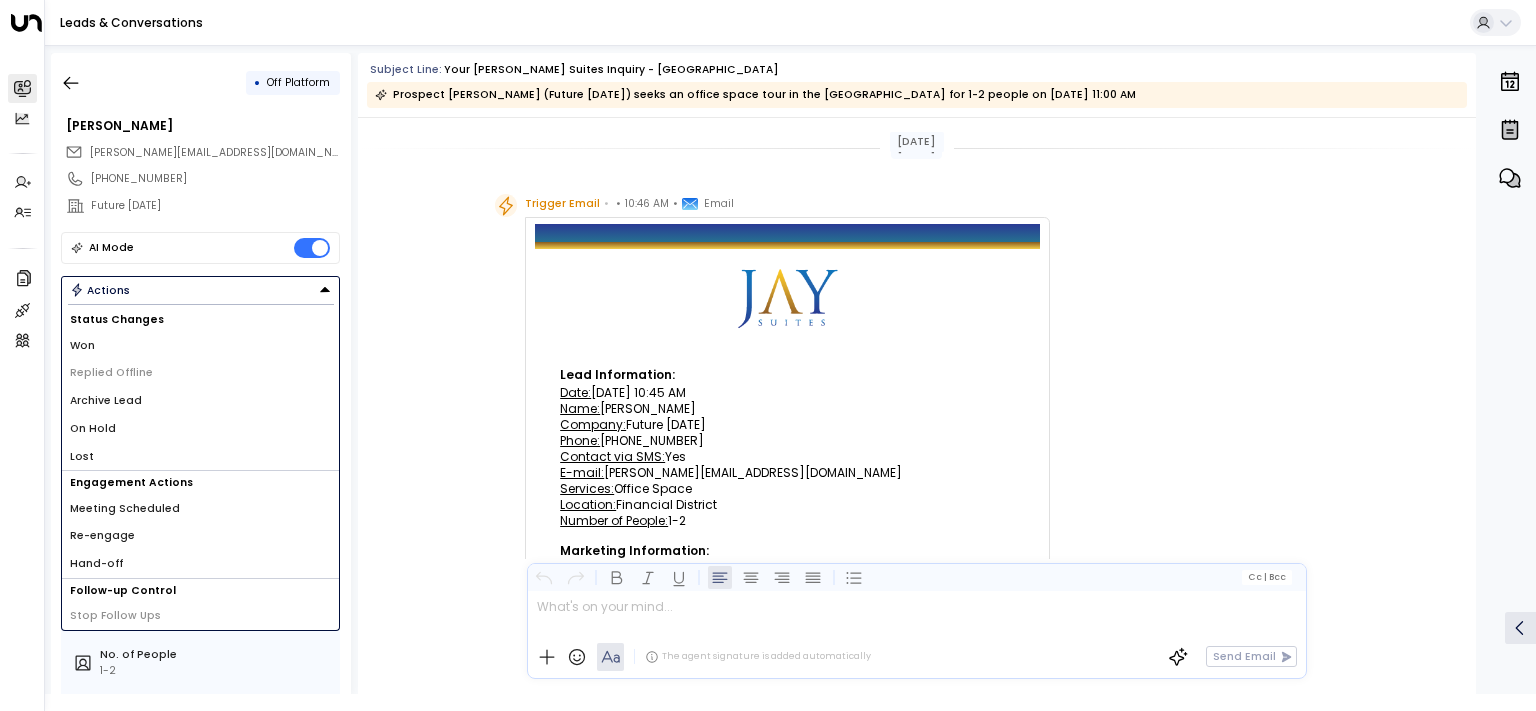 click on "Re-engage" at bounding box center [200, 536] 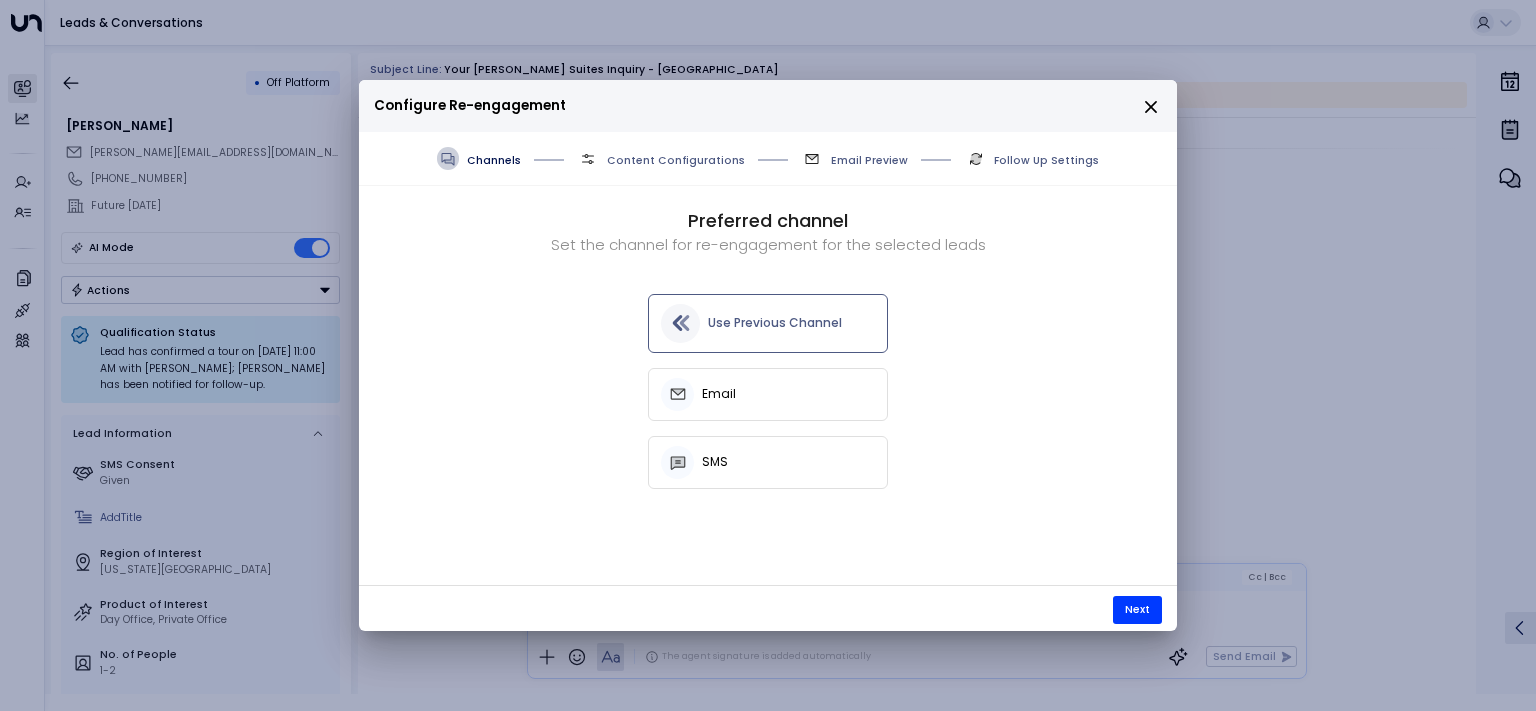 click on "Use Previous Channel" at bounding box center (775, 323) 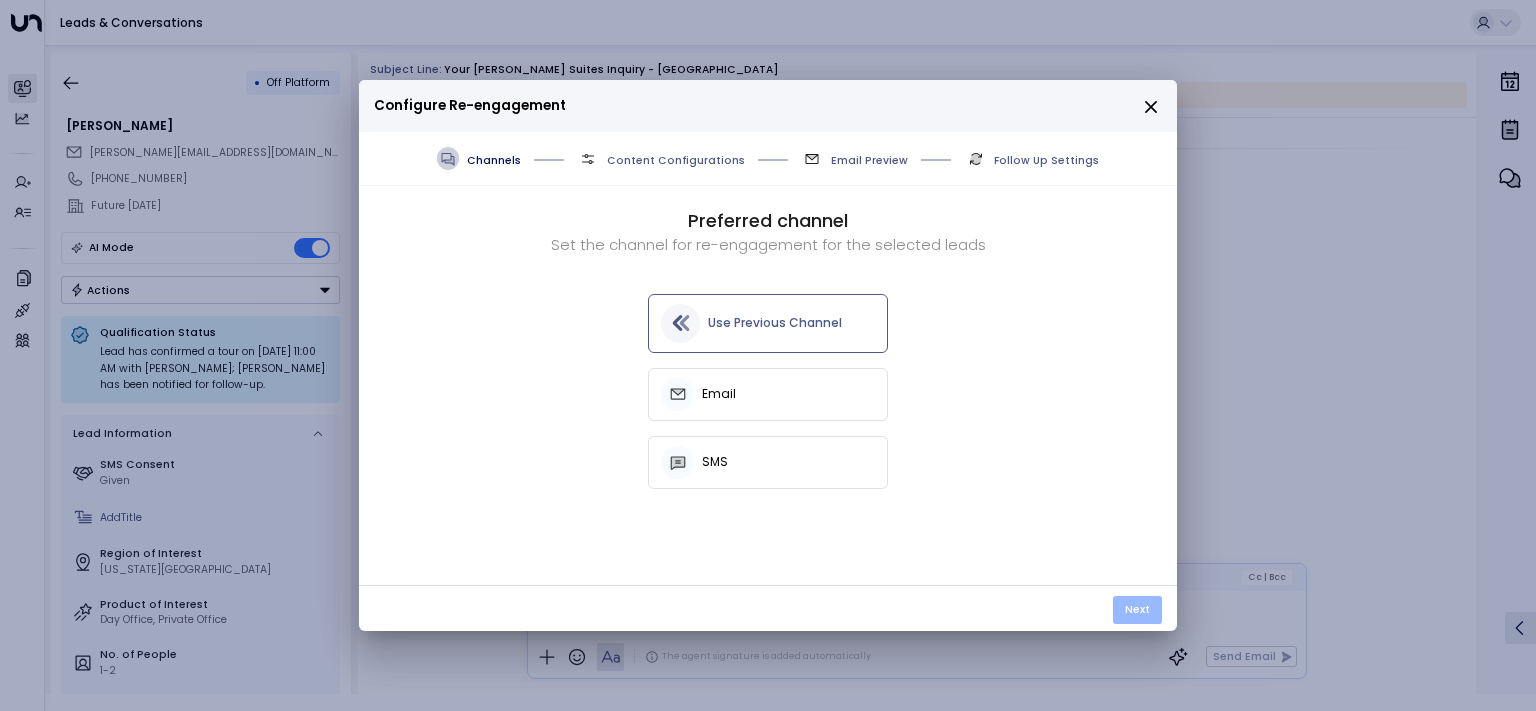 click on "Next" at bounding box center (1137, 610) 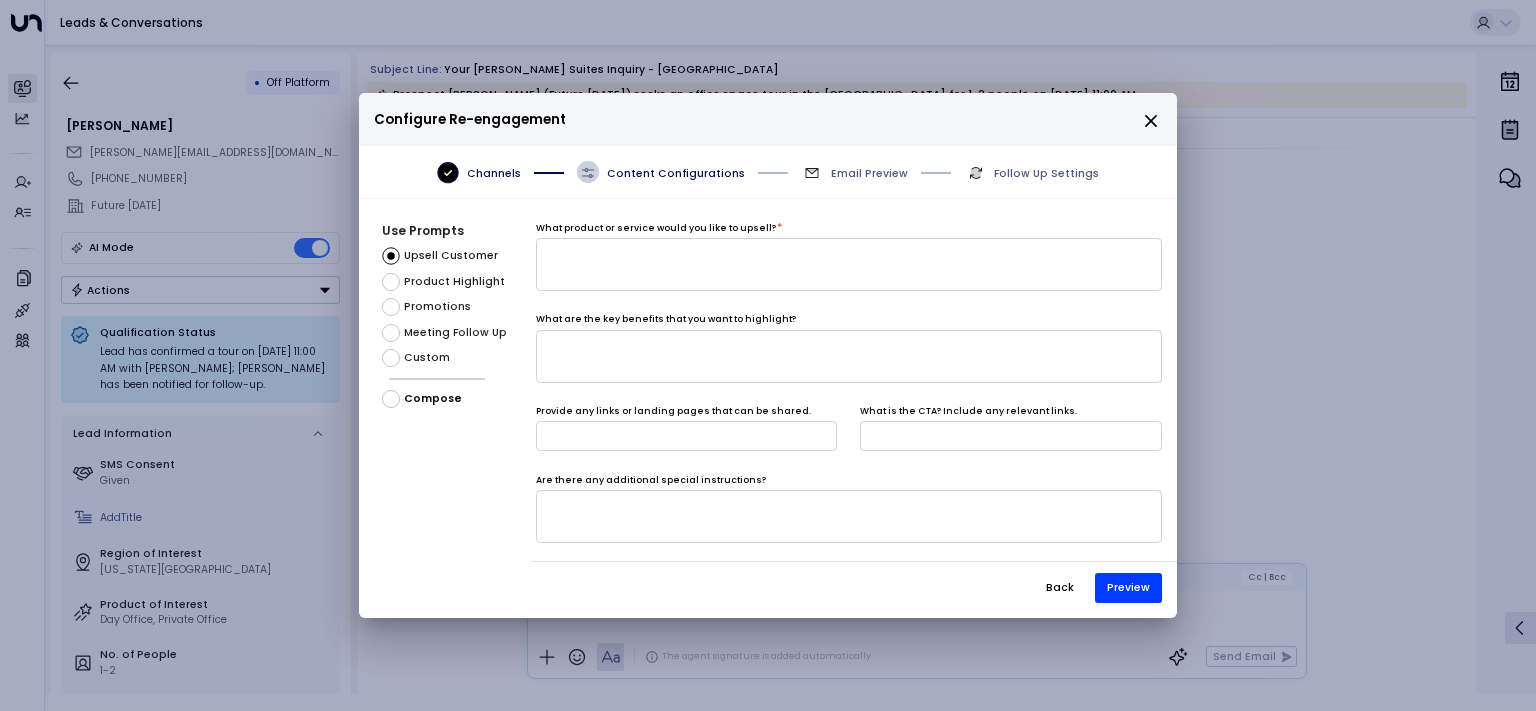 click on "Custom" at bounding box center [427, 358] 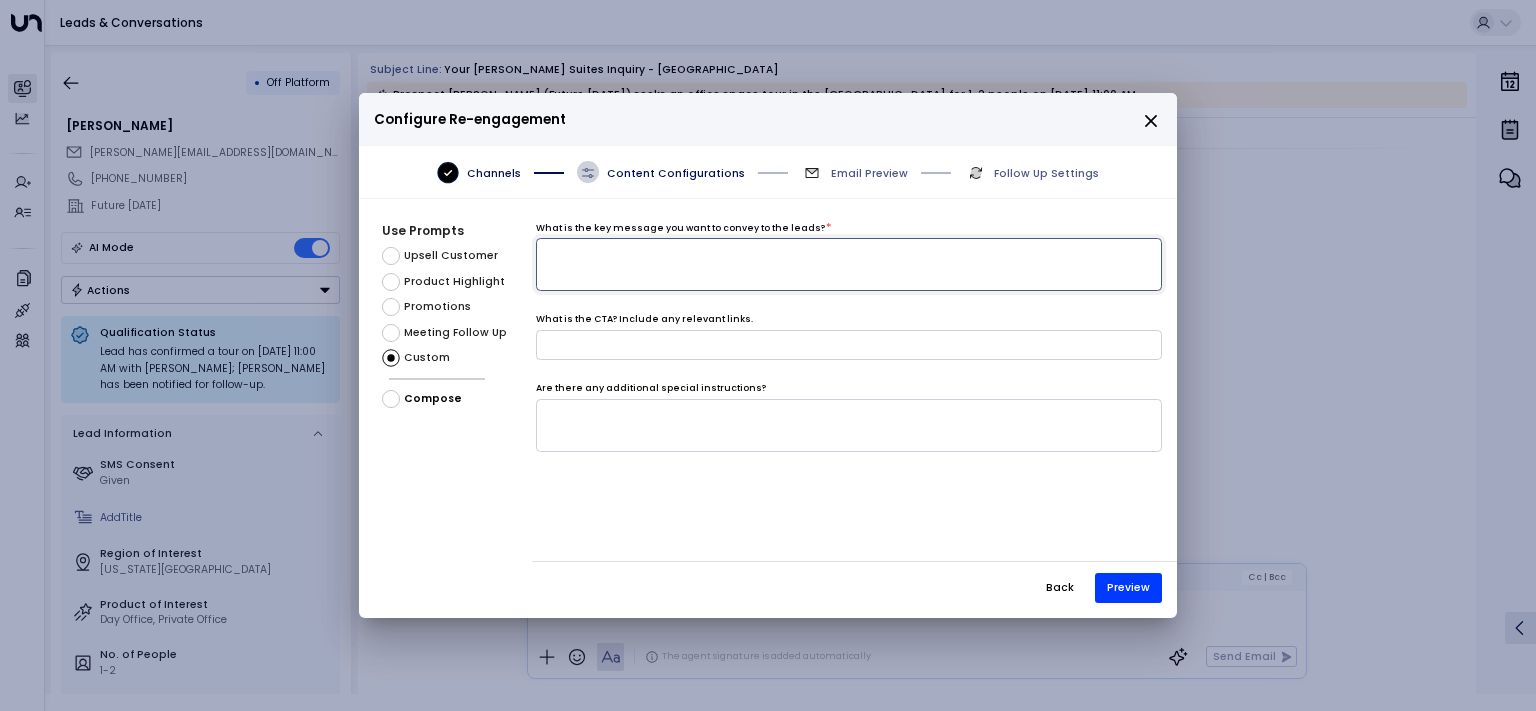 click at bounding box center (849, 264) 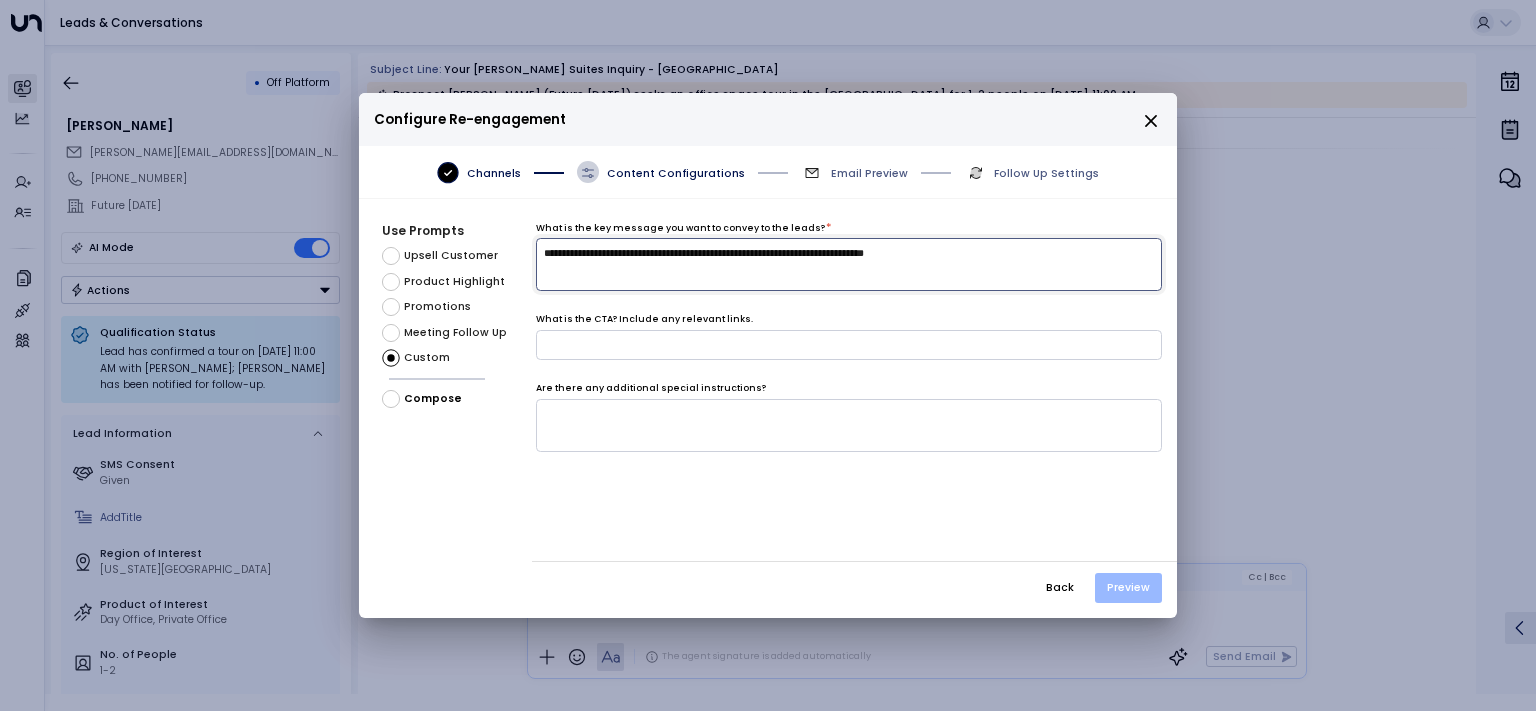 type on "**********" 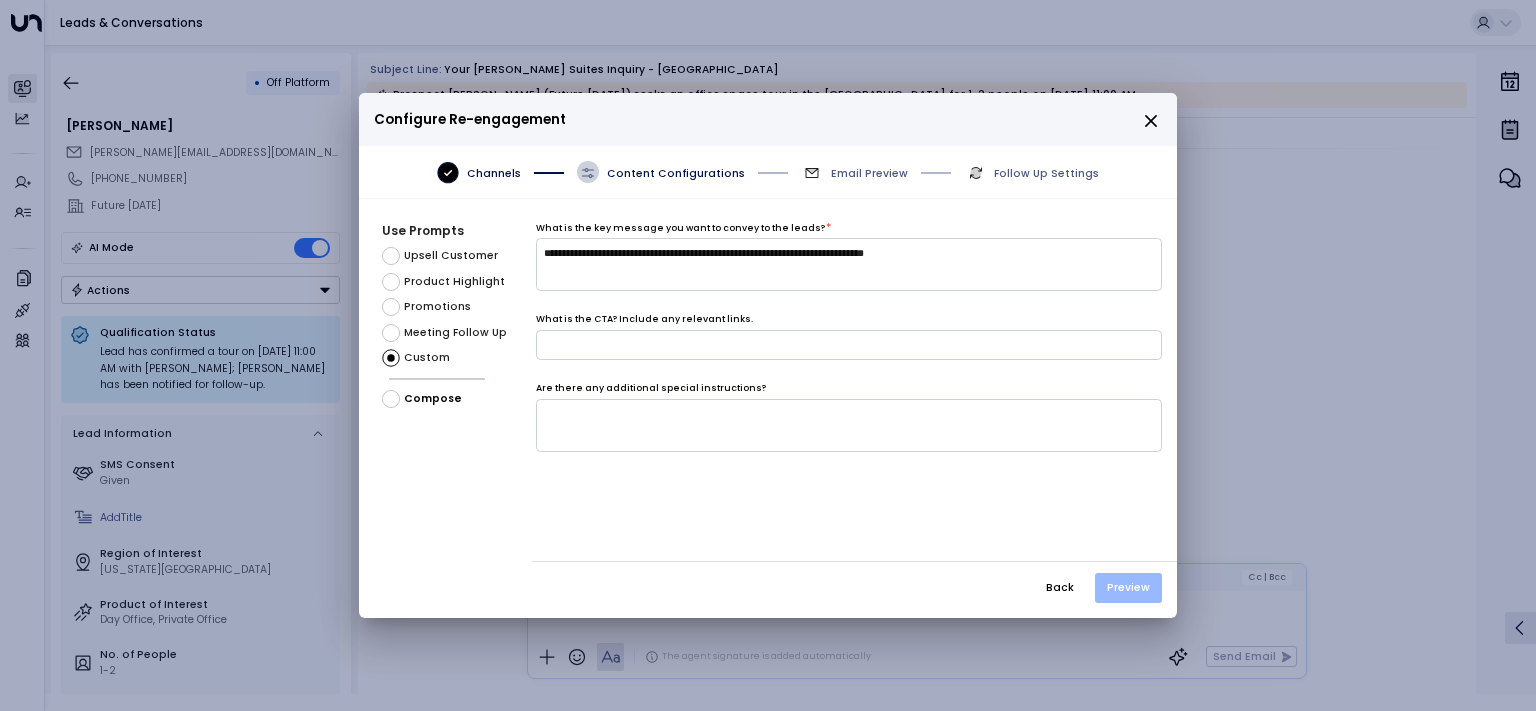 click on "Preview" at bounding box center [1128, 588] 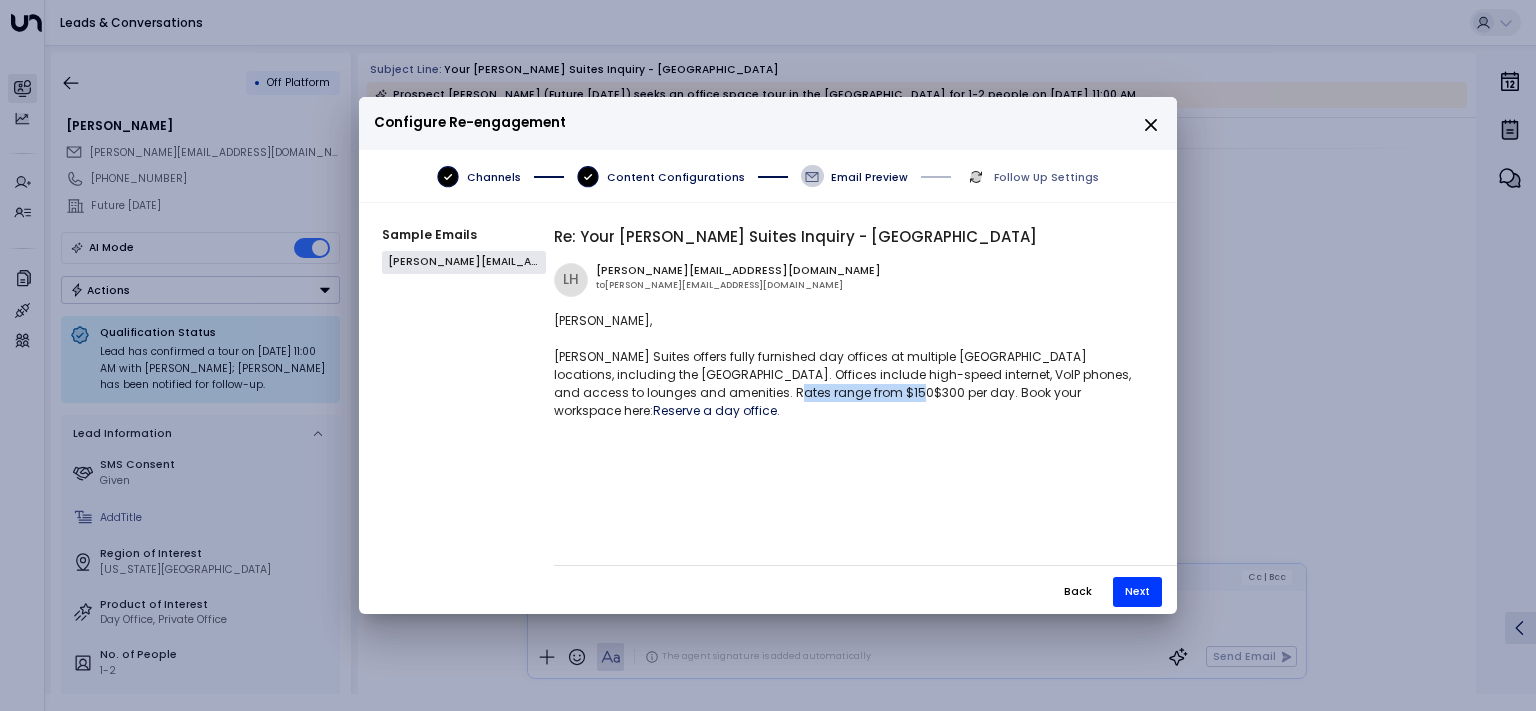 drag, startPoint x: 669, startPoint y: 391, endPoint x: 800, endPoint y: 391, distance: 131 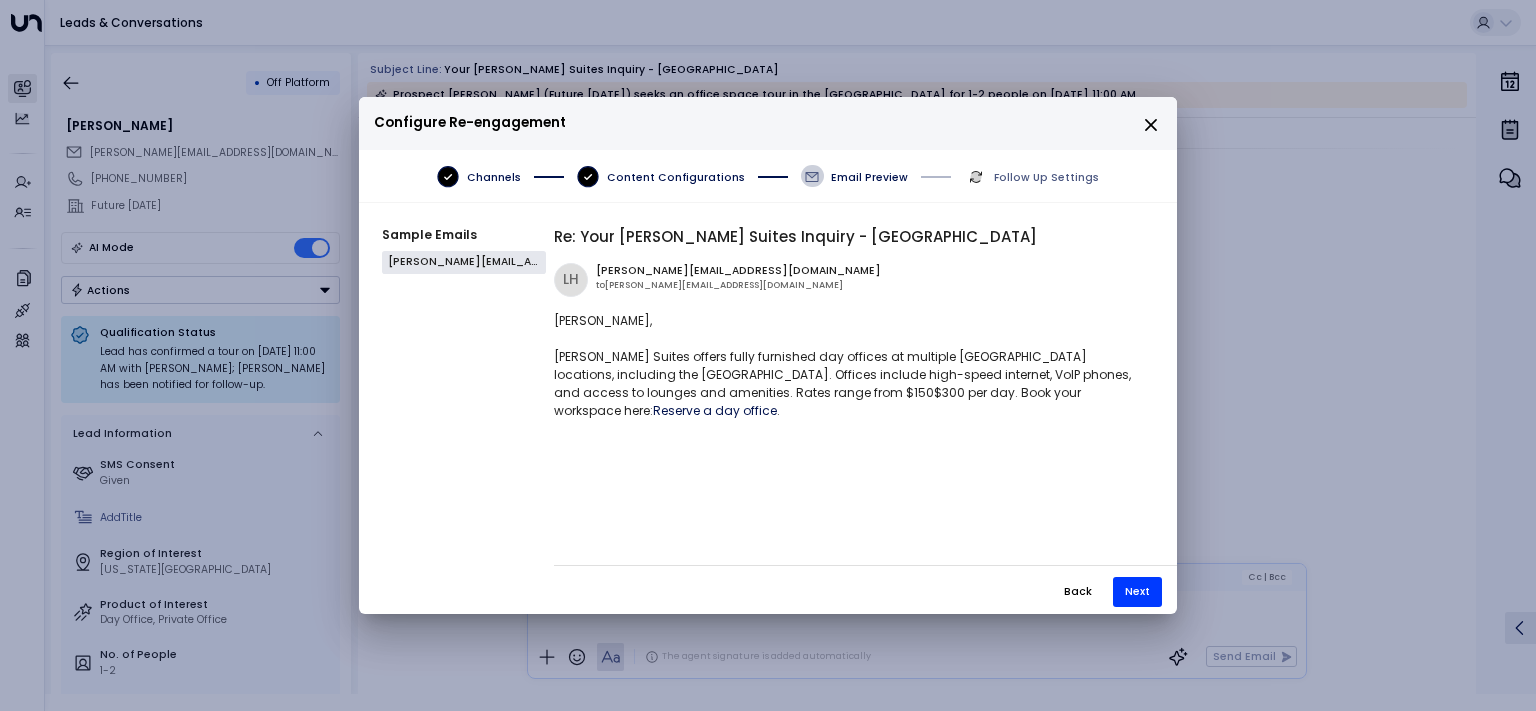 click on "[PERSON_NAME], [PERSON_NAME] Suites offers fully furnished day offices at multiple [GEOGRAPHIC_DATA] locations, including the [GEOGRAPHIC_DATA]. Offices include high-speed internet, VoIP phones, and access to lounges and amenities. Rates range from $150$300 per day. Book your workspace here:  Reserve a day office ." at bounding box center (850, 366) 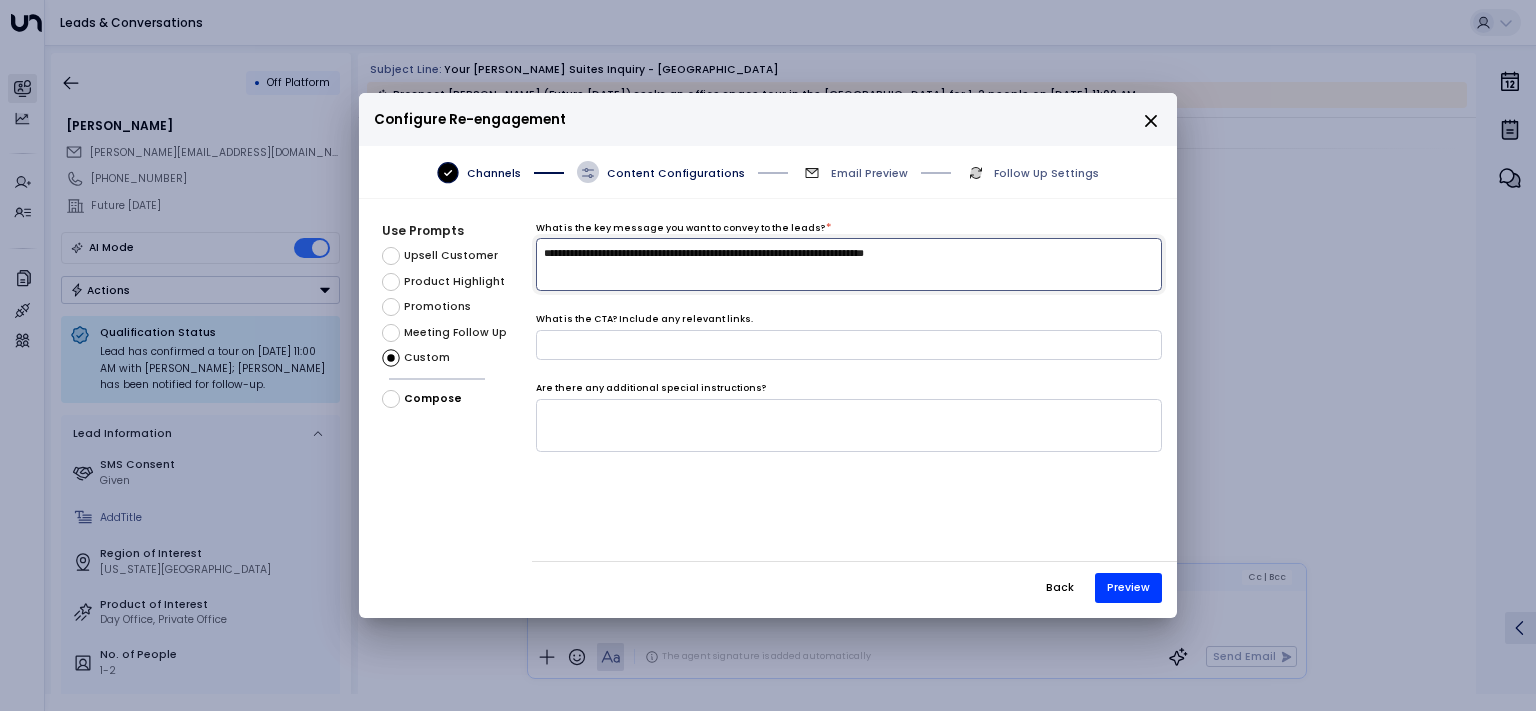 click on "**********" at bounding box center (849, 264) 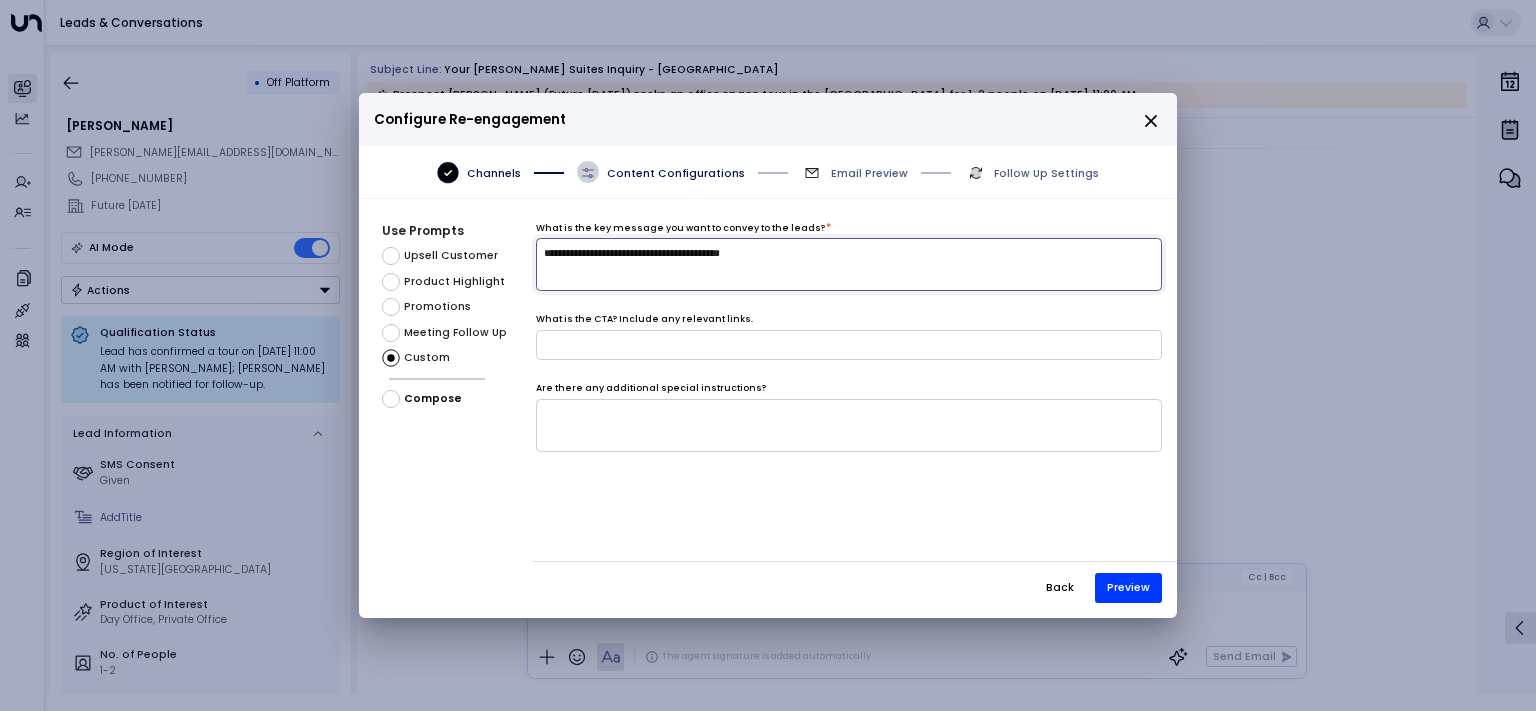 type on "**********" 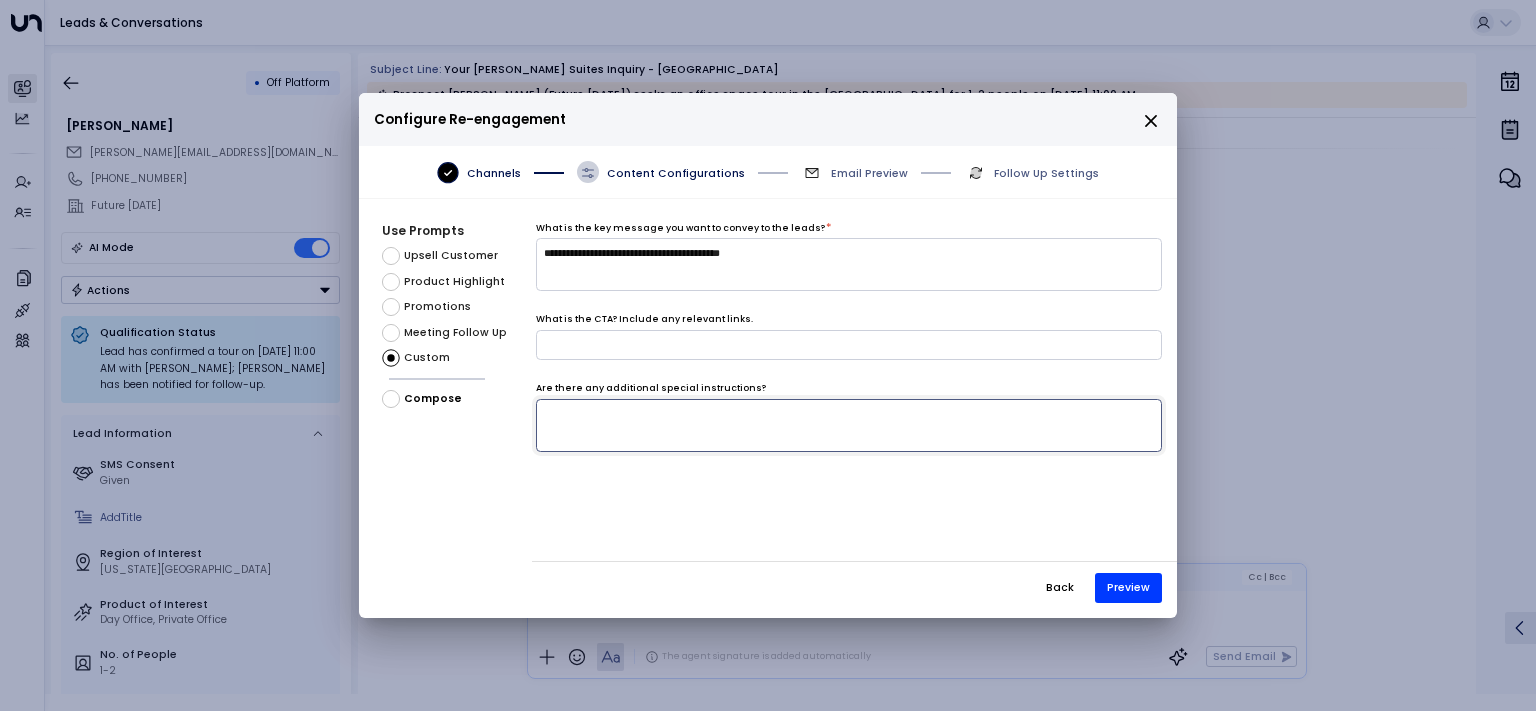 click at bounding box center [849, 425] 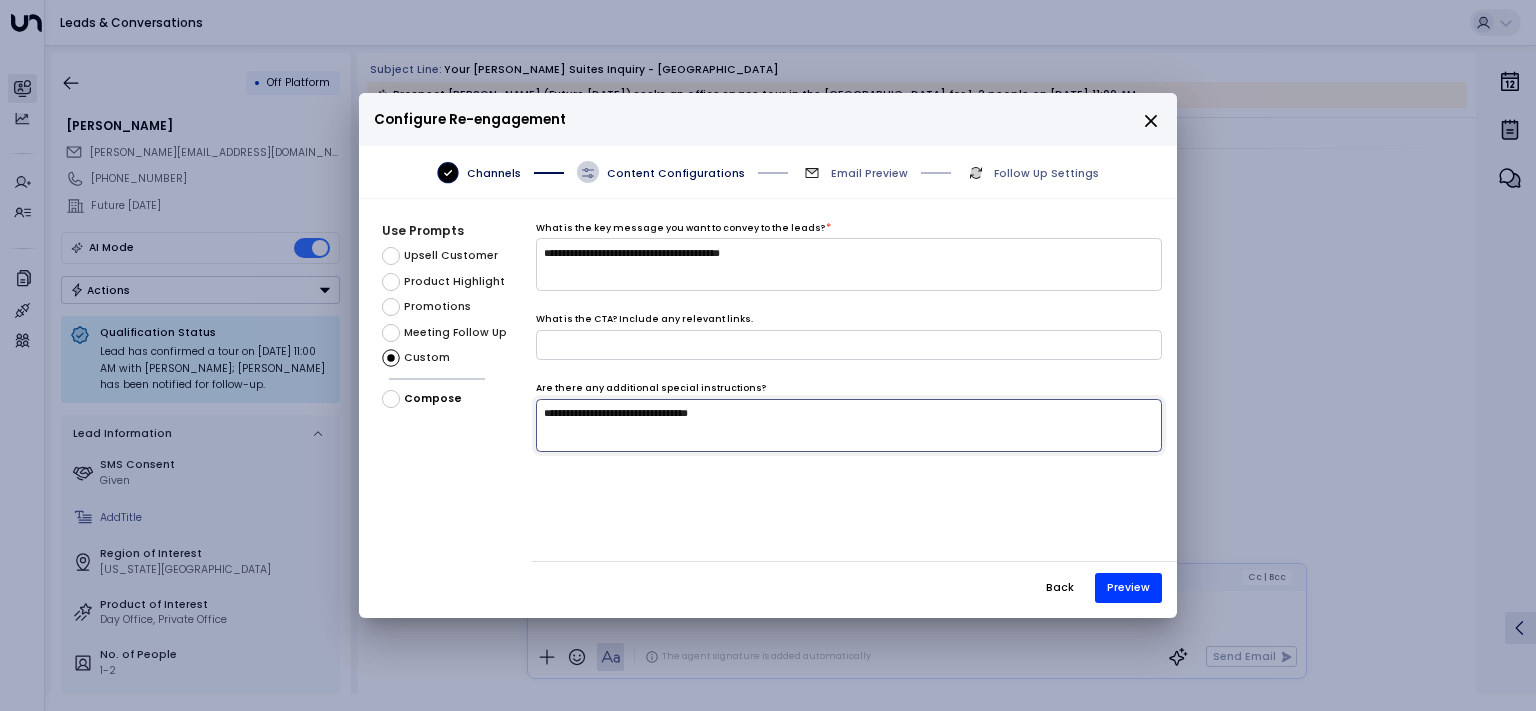 type on "**********" 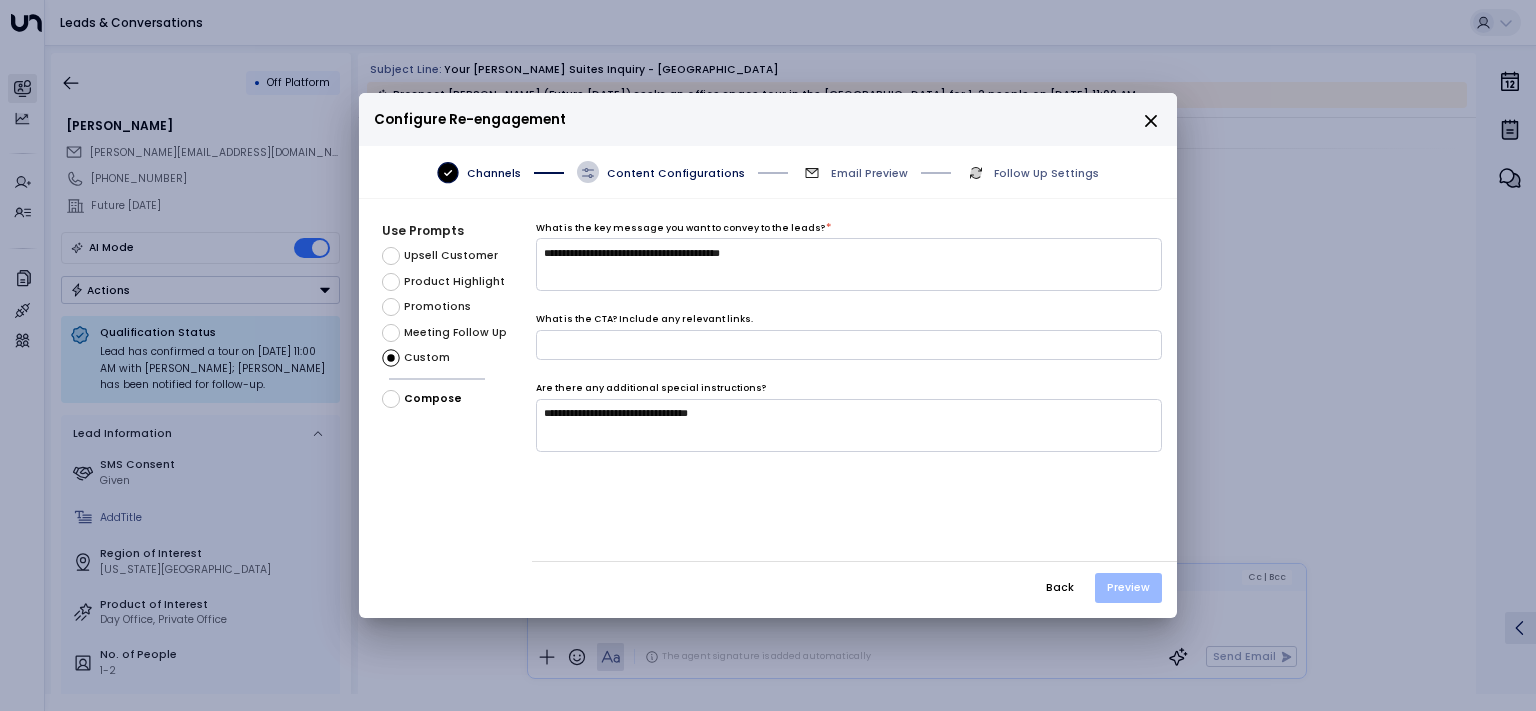drag, startPoint x: 1055, startPoint y: 592, endPoint x: 1140, endPoint y: 598, distance: 85.2115 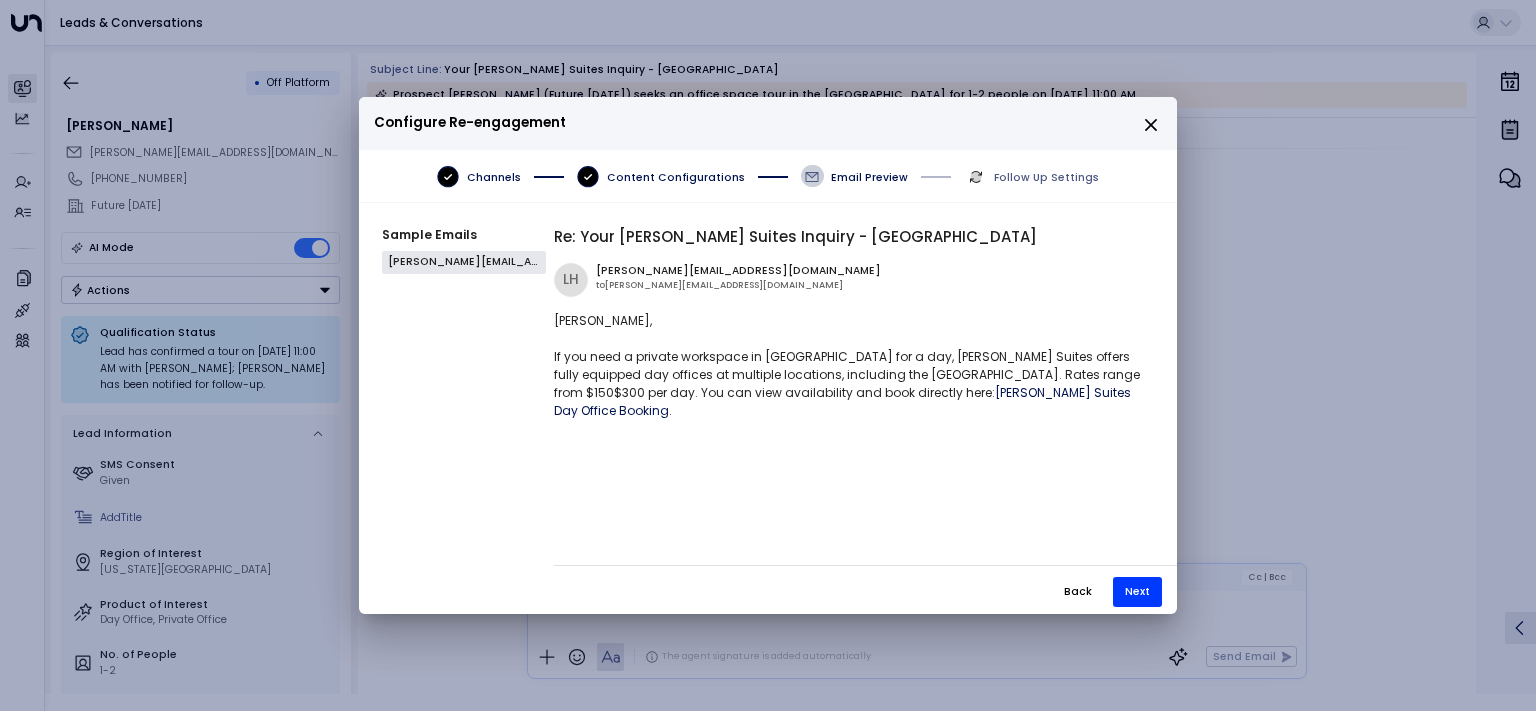 click on "Back" at bounding box center (1078, 592) 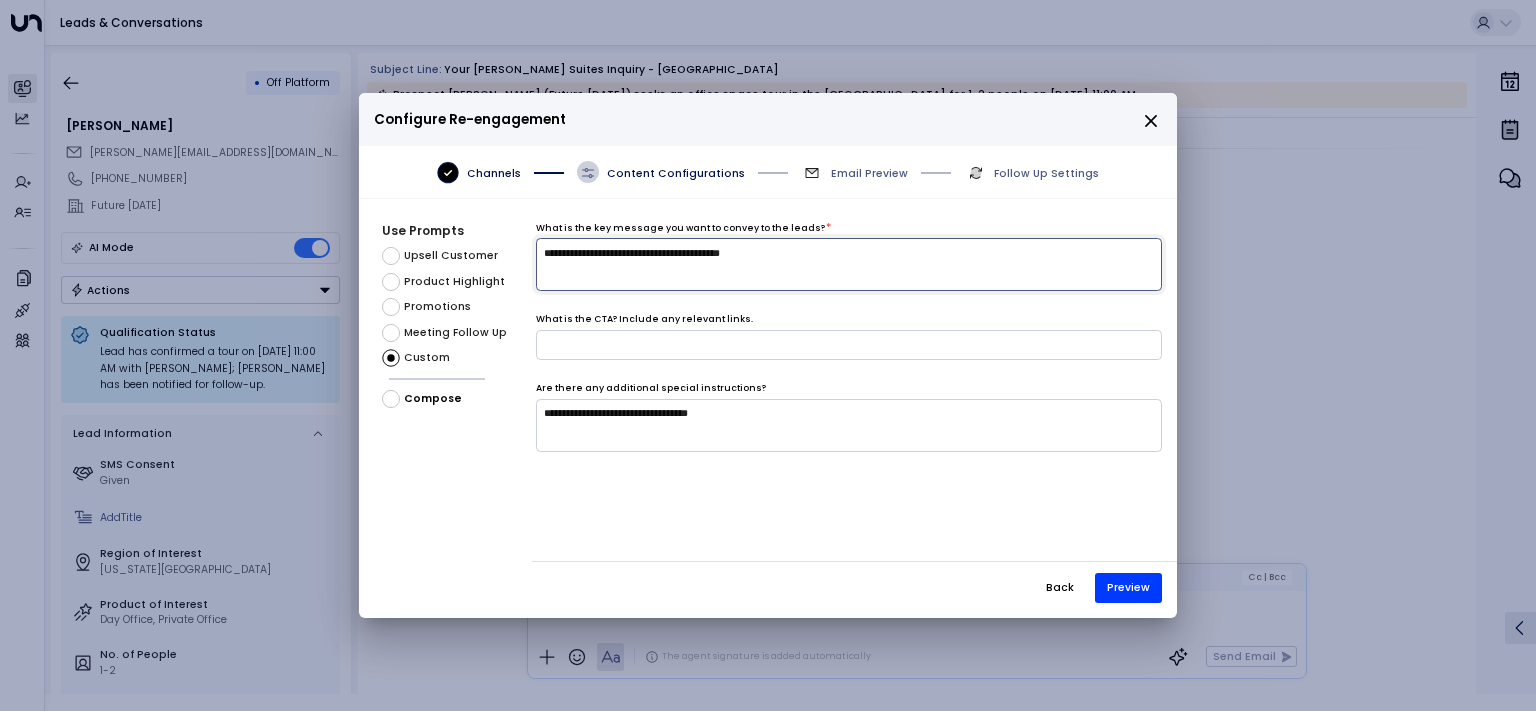 click on "**********" at bounding box center (849, 264) 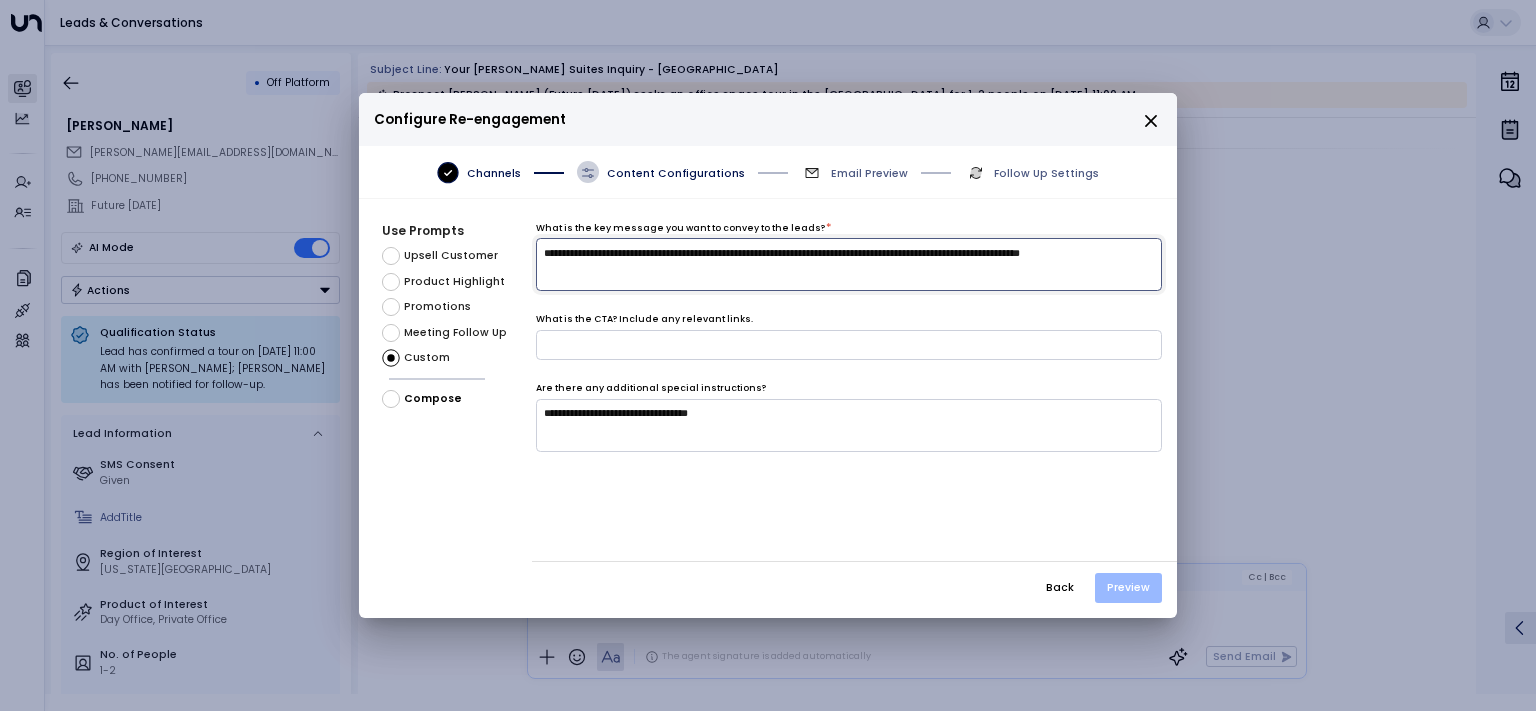 type on "**********" 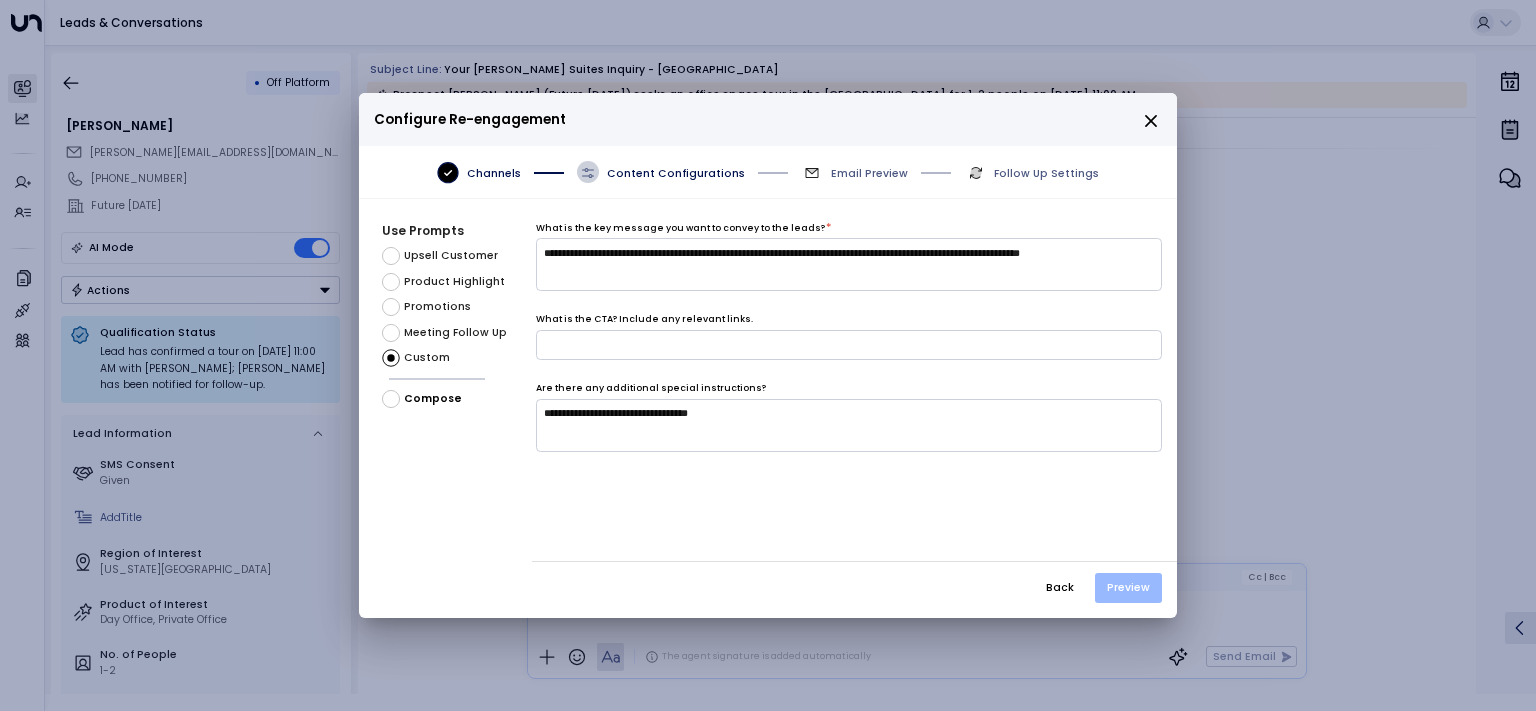 click on "Preview" at bounding box center [1128, 588] 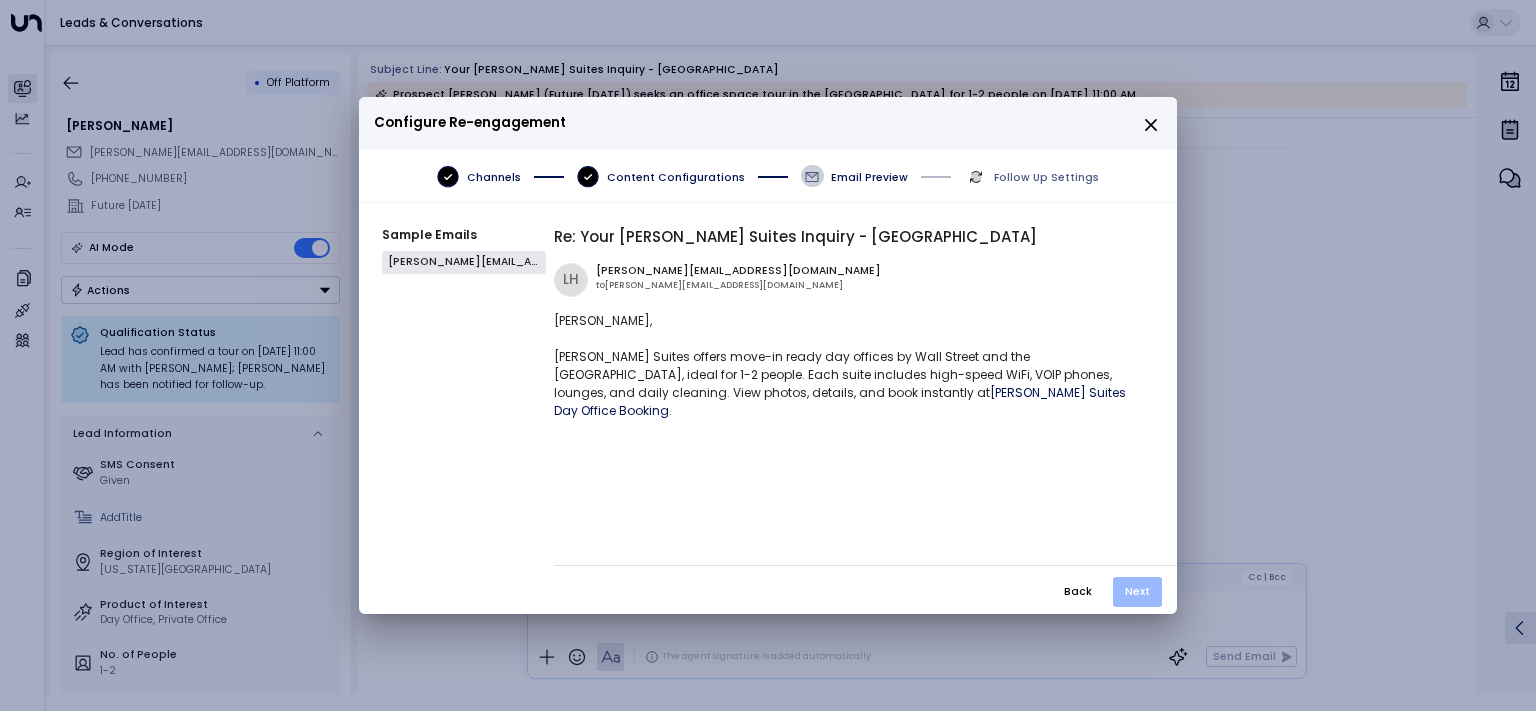 click on "Next" at bounding box center (1137, 592) 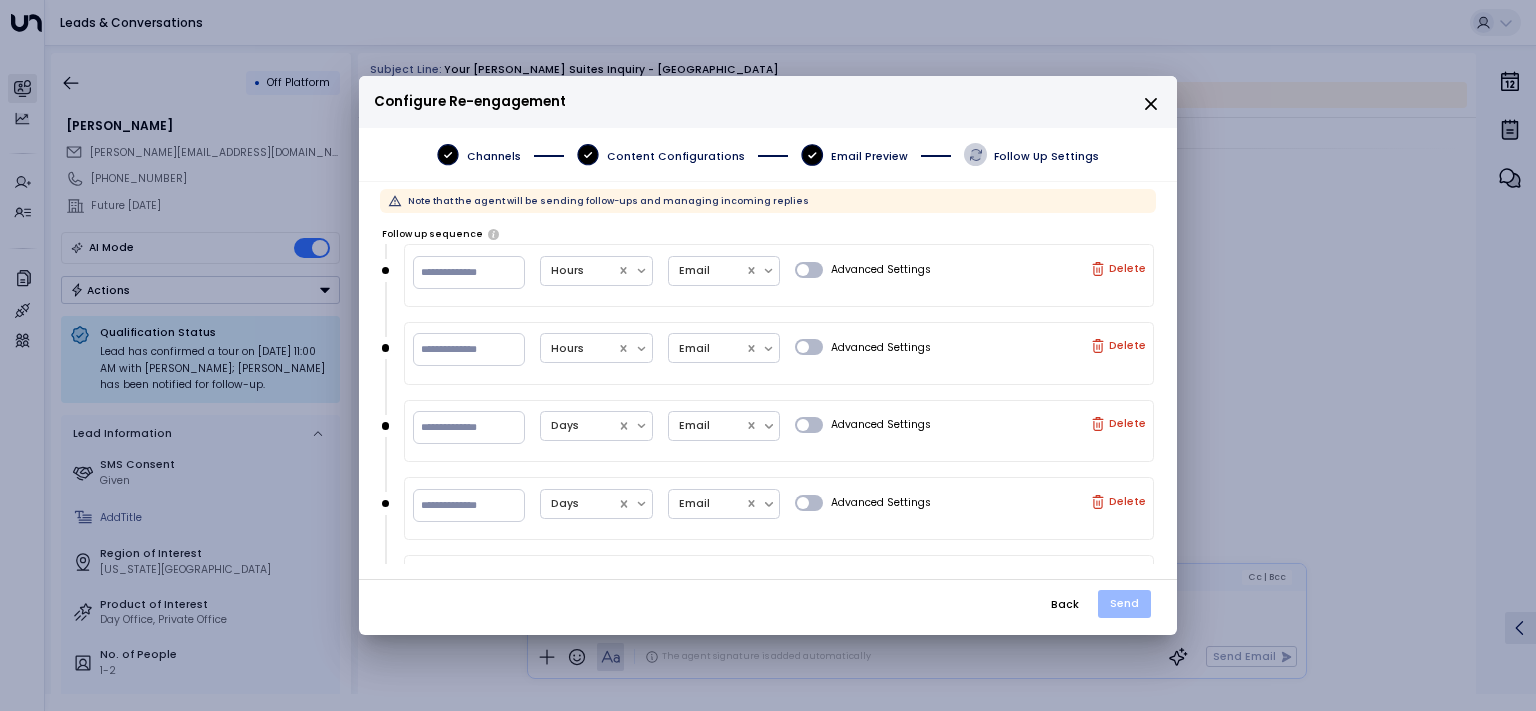 click on "Send" at bounding box center (1124, 604) 